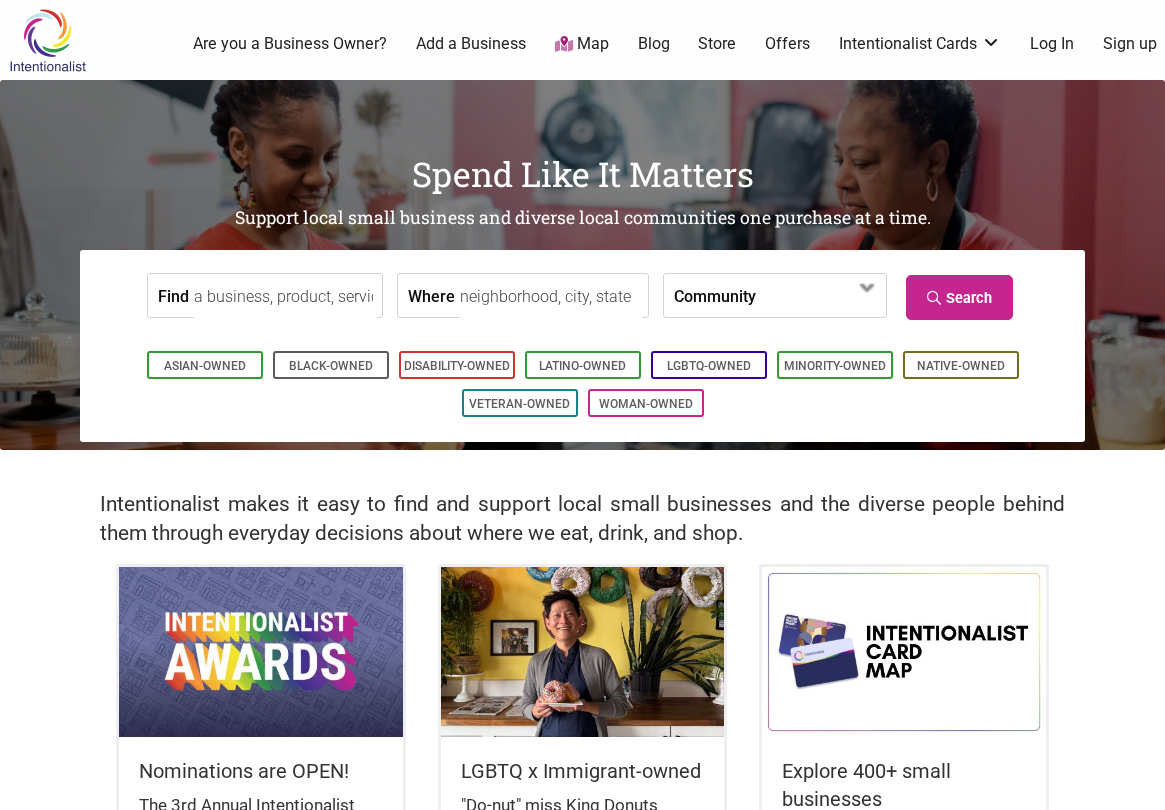 scroll, scrollTop: 0, scrollLeft: 0, axis: both 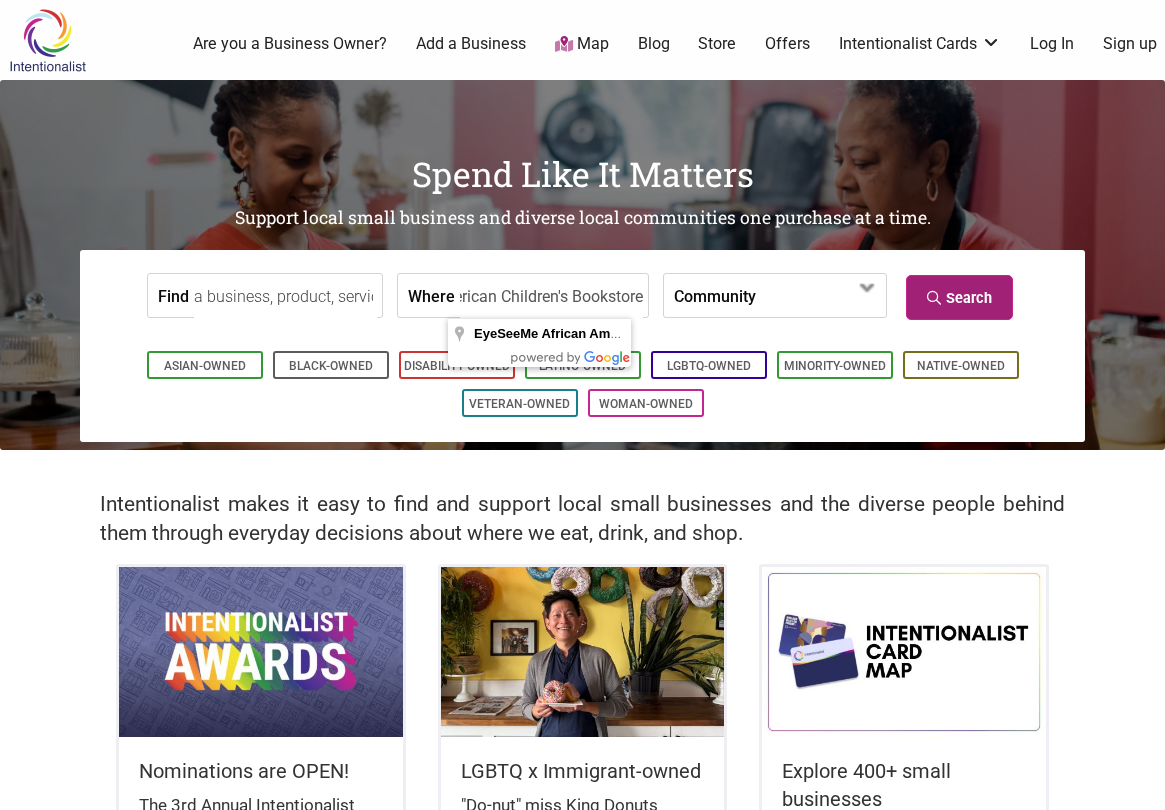 type on "EyeSeeMe African American Children's Bookstore" 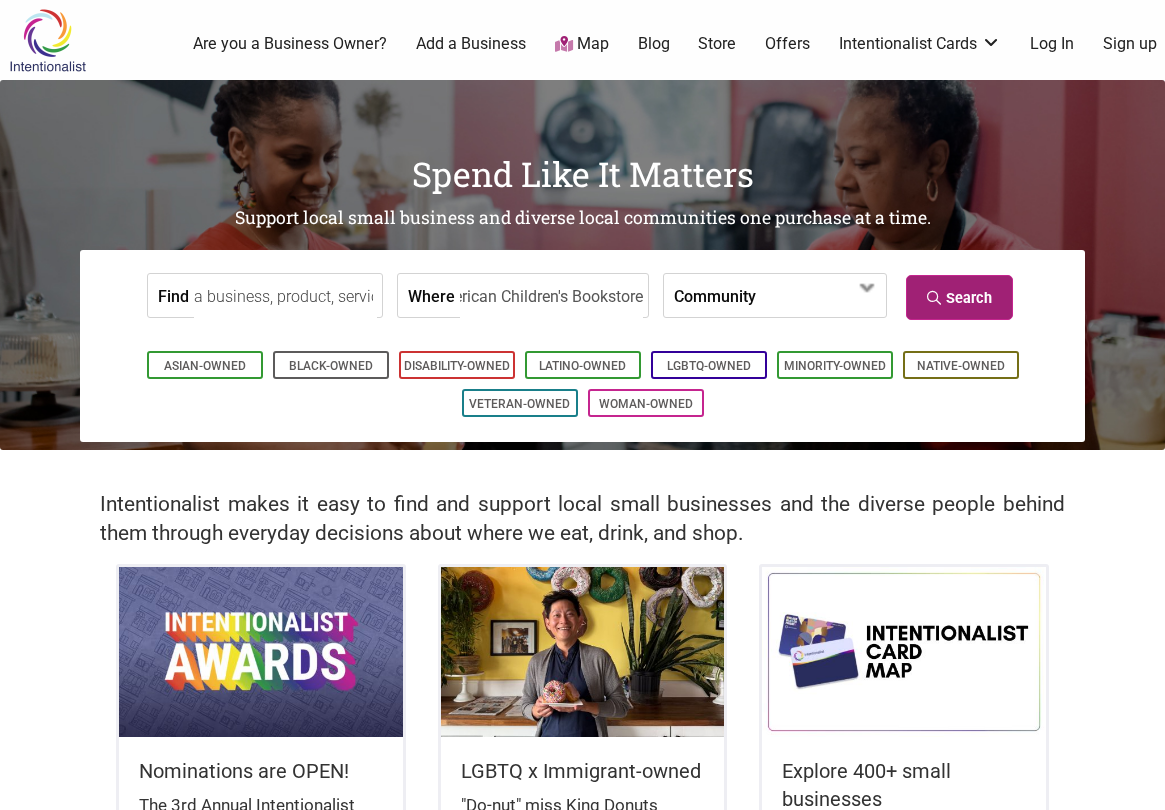 scroll, scrollTop: 0, scrollLeft: 0, axis: both 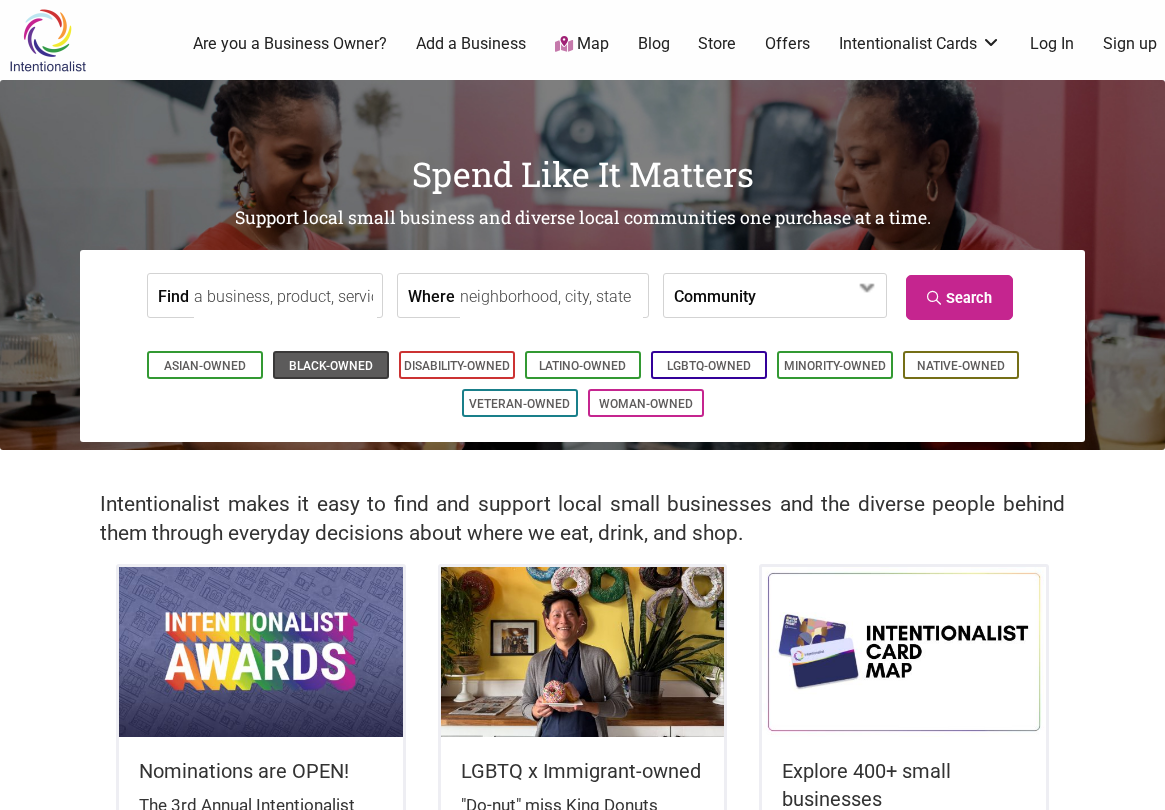 click on "Black-Owned" at bounding box center [331, 366] 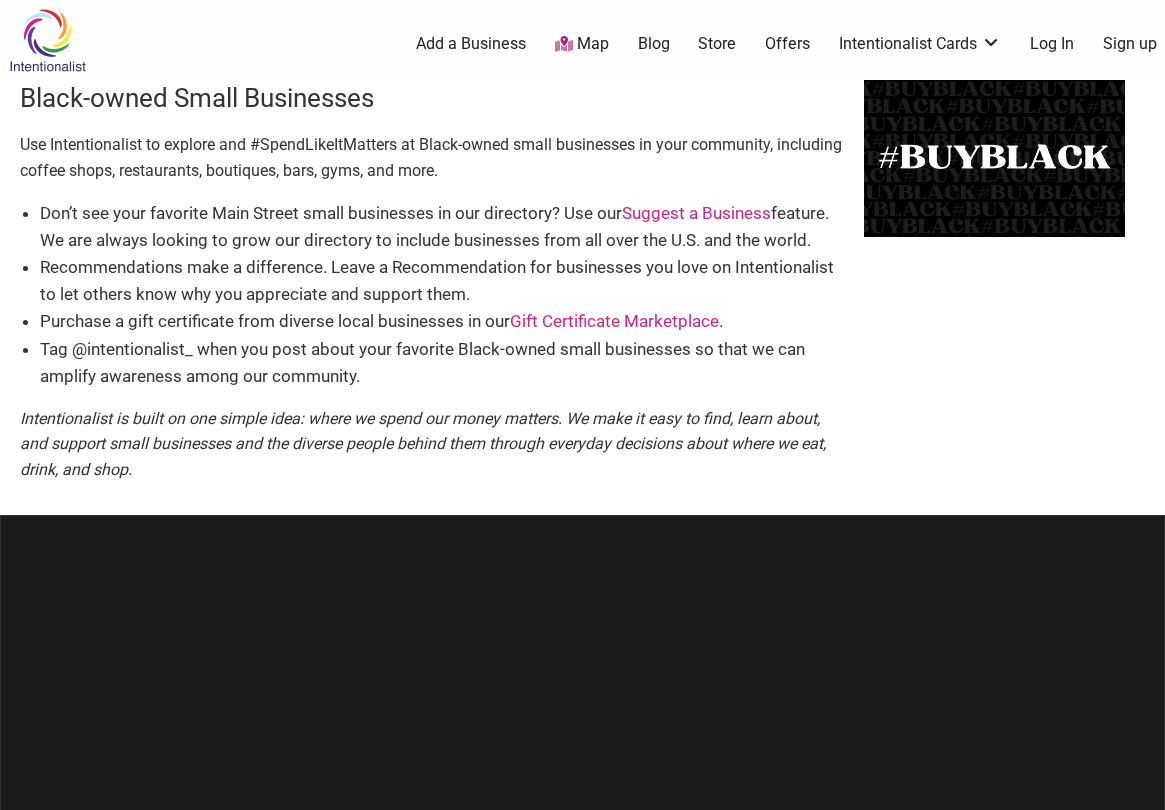 scroll, scrollTop: 0, scrollLeft: 0, axis: both 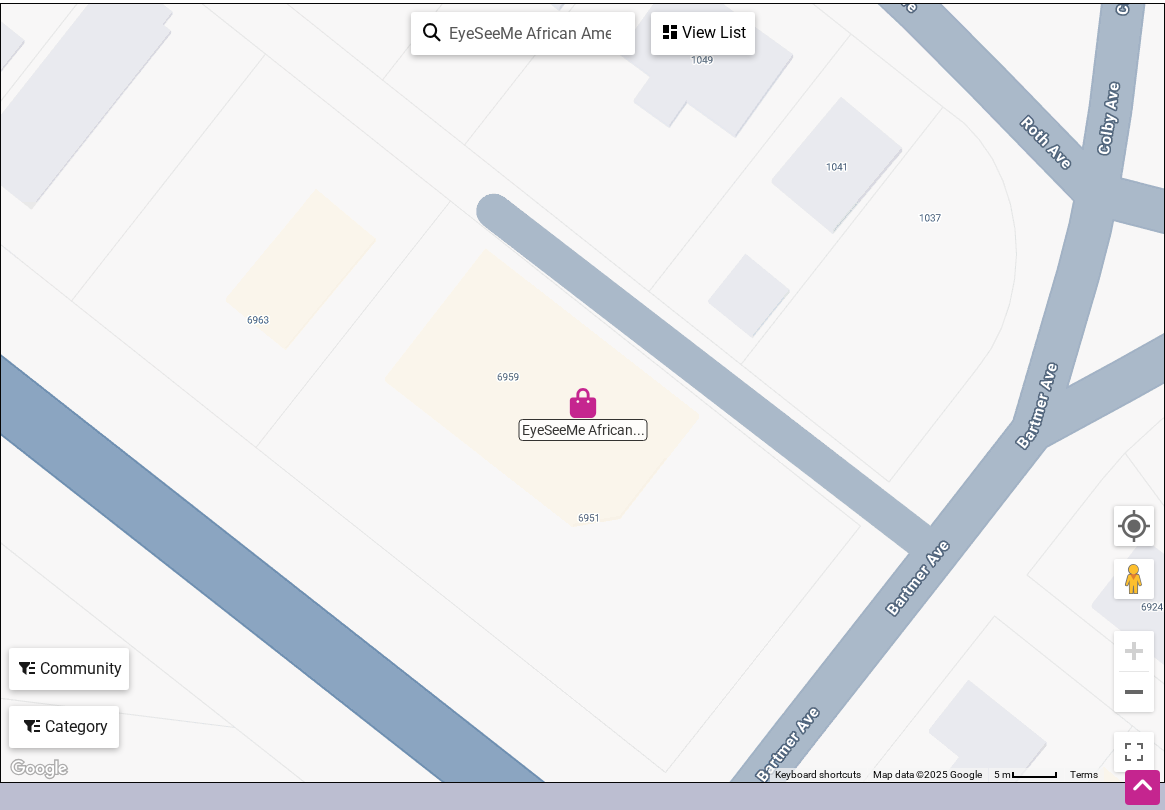 click at bounding box center (583, 403) 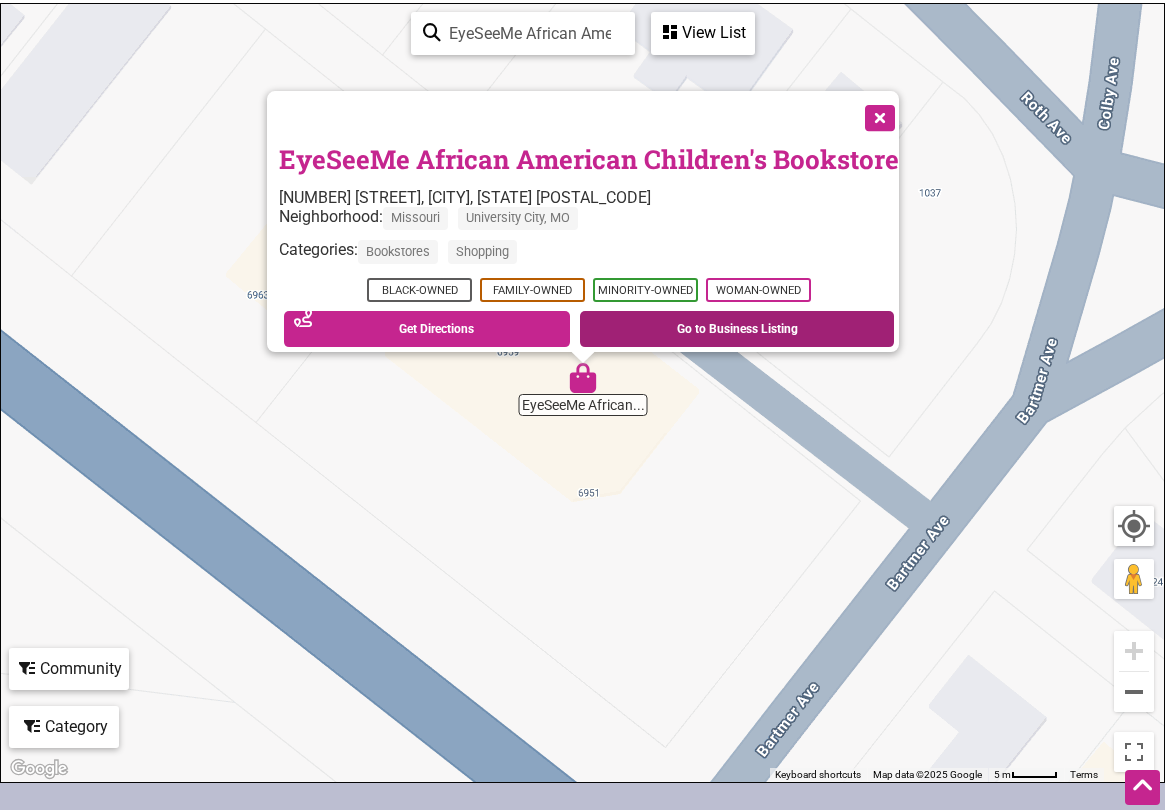 click on "Go to Business Listing" at bounding box center [737, 329] 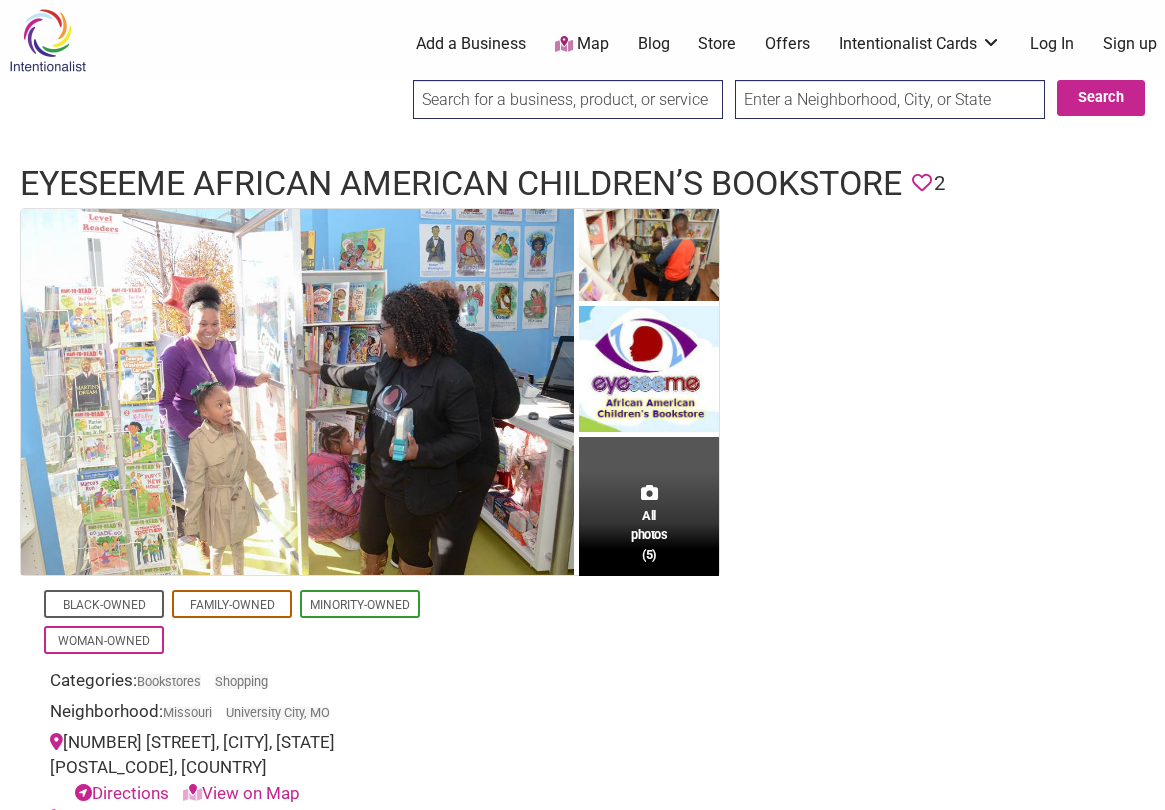 scroll, scrollTop: 0, scrollLeft: 0, axis: both 